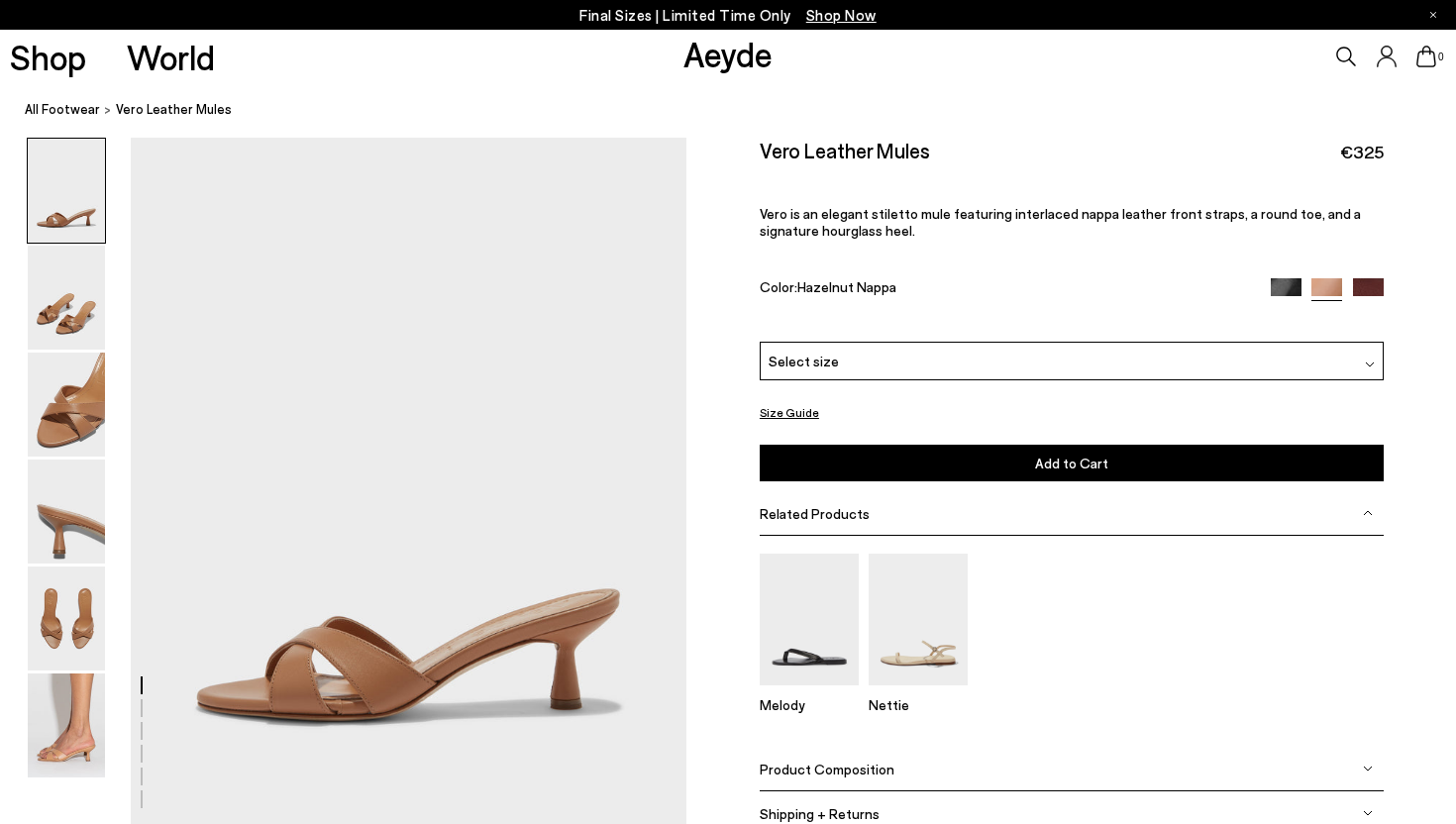 scroll, scrollTop: 0, scrollLeft: 0, axis: both 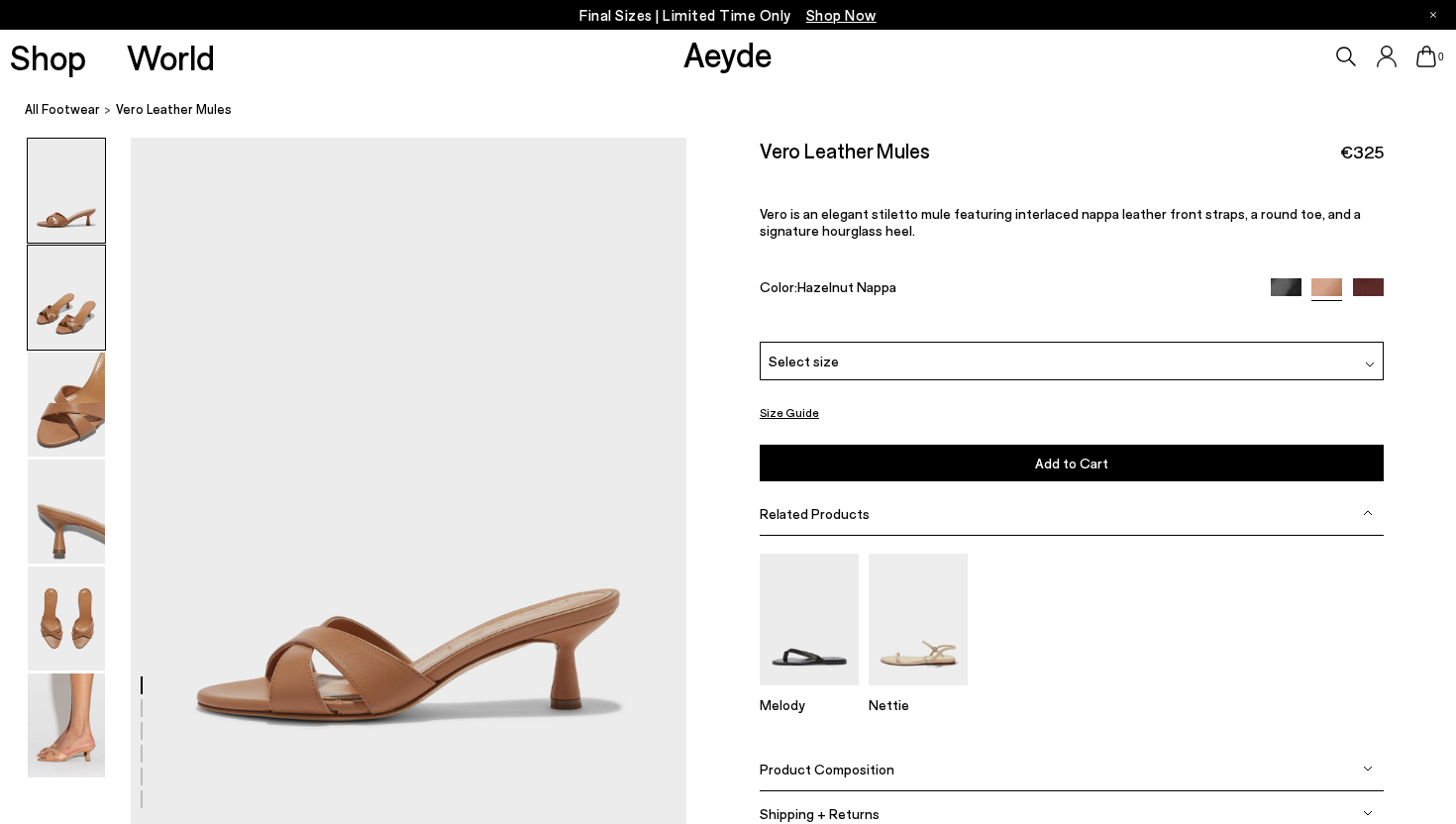 click at bounding box center [66, 297] 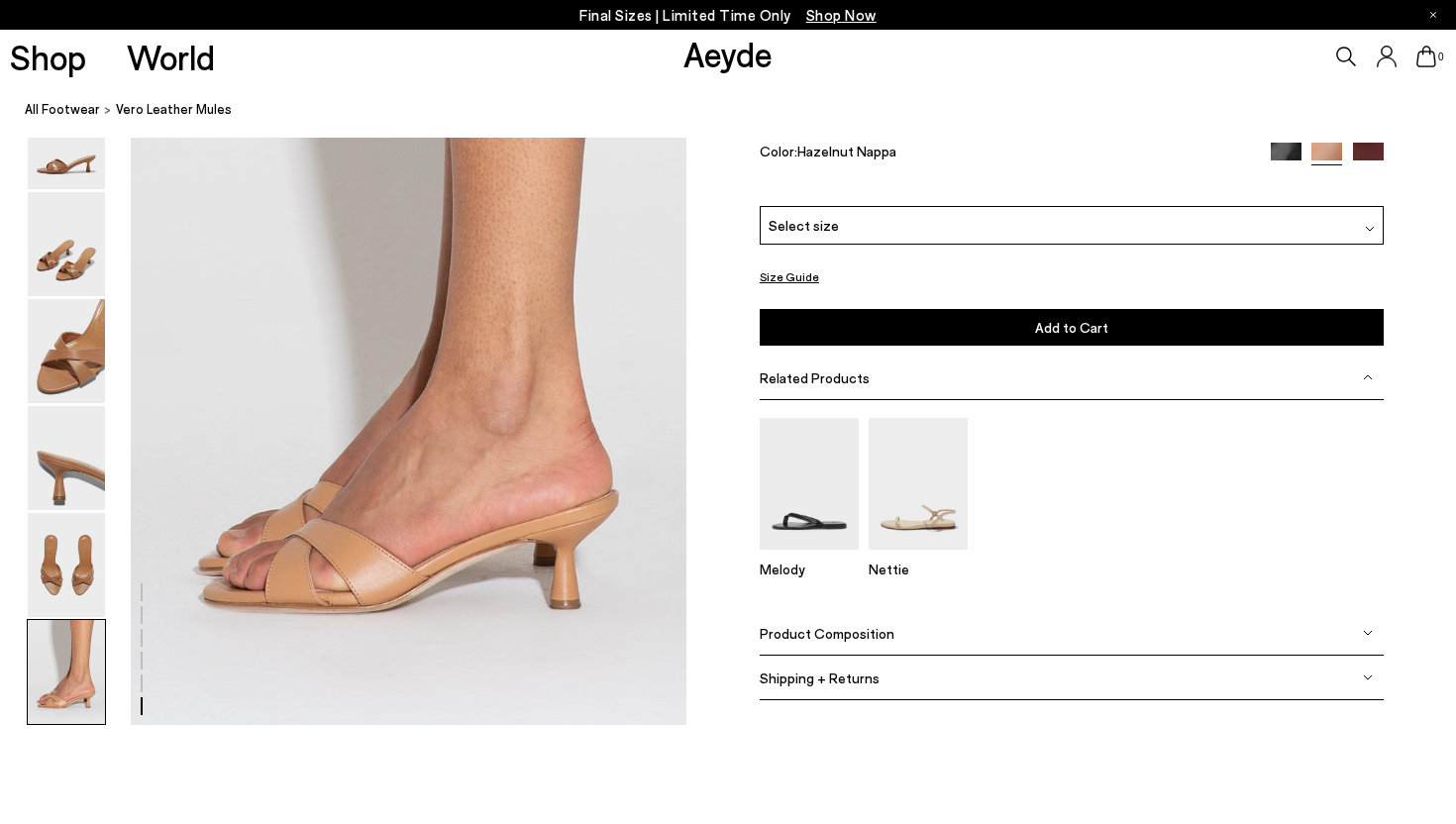 scroll, scrollTop: 3601, scrollLeft: 0, axis: vertical 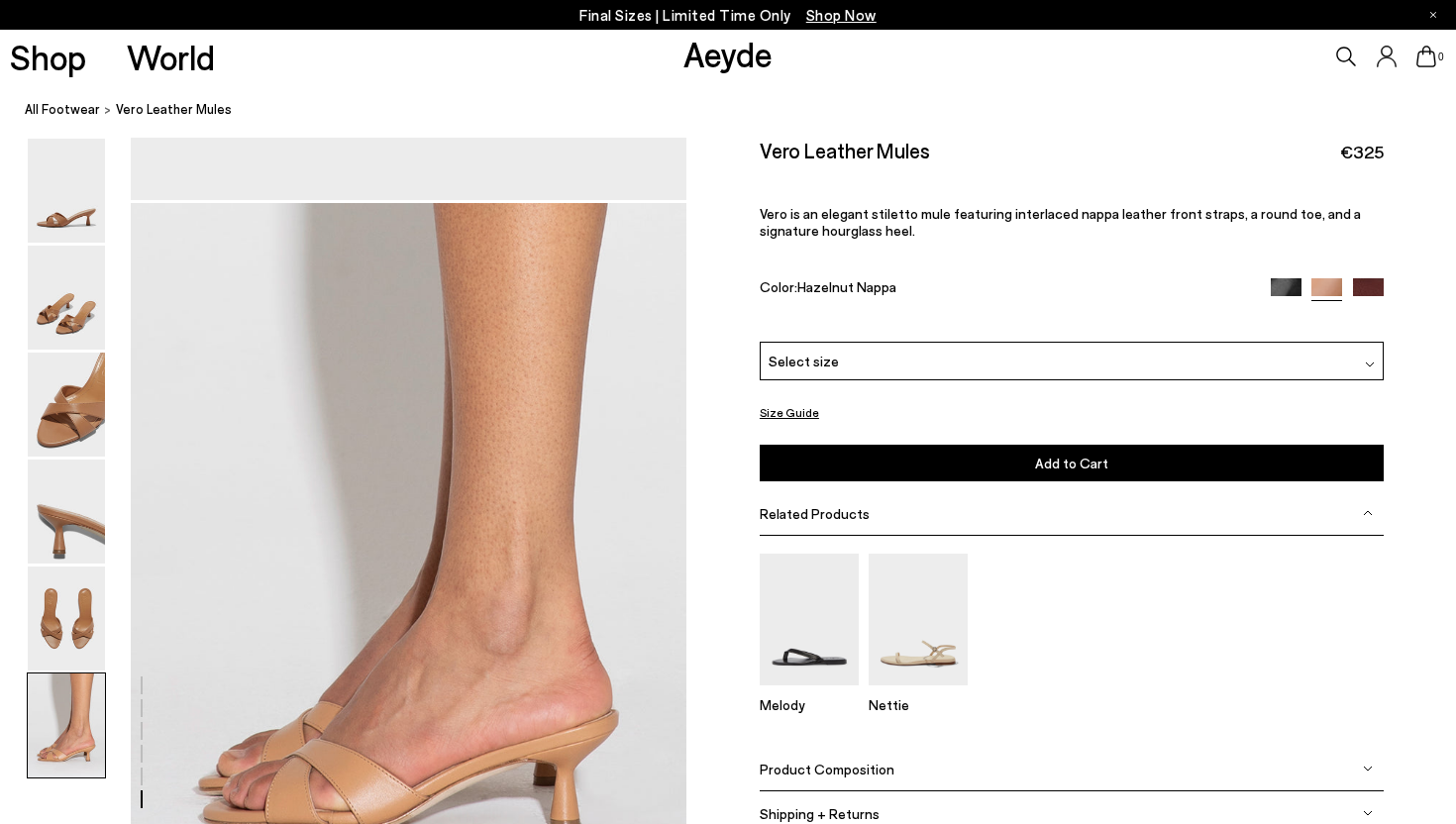 click at bounding box center (1286, 293) 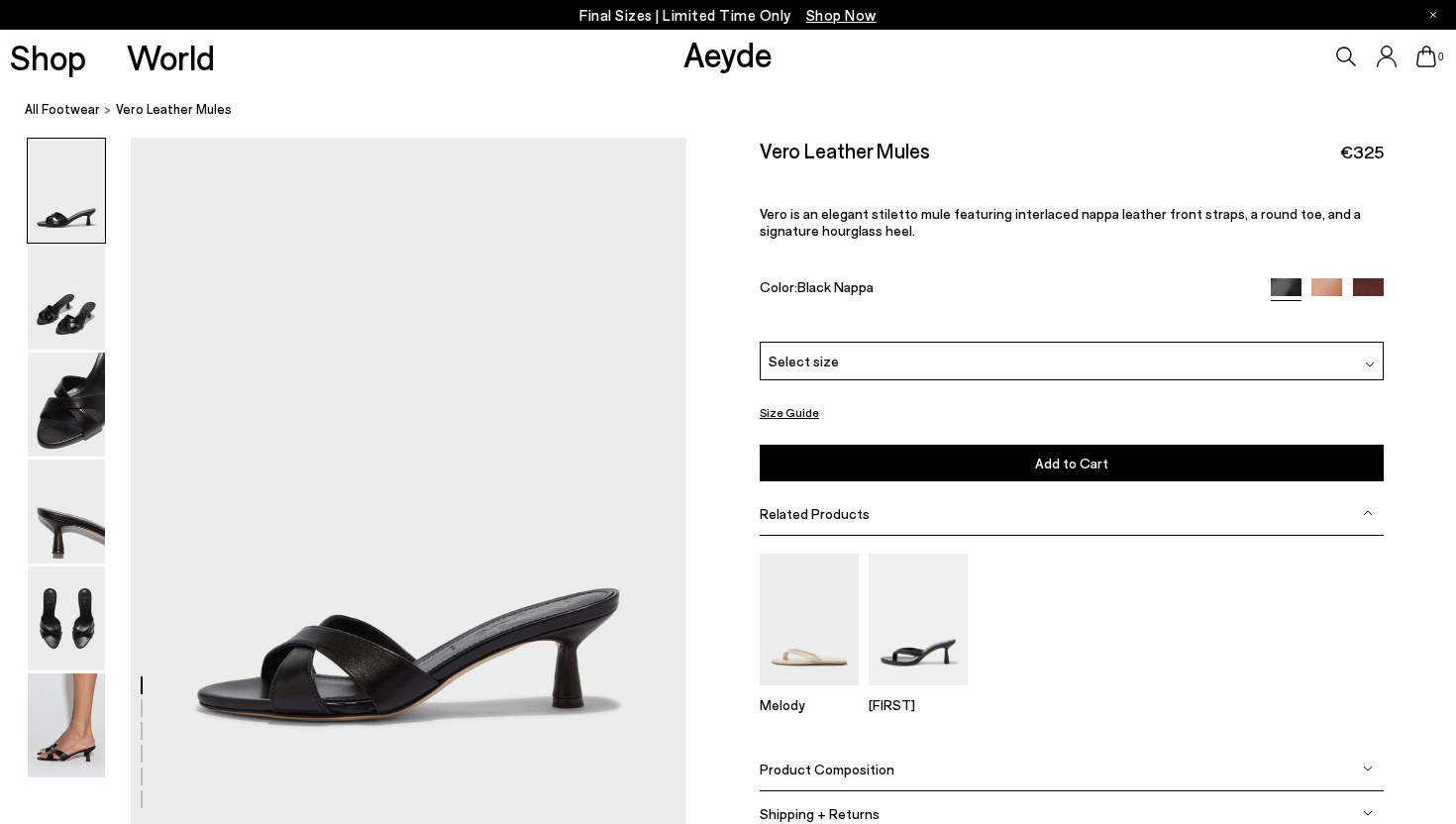 scroll, scrollTop: 5, scrollLeft: 0, axis: vertical 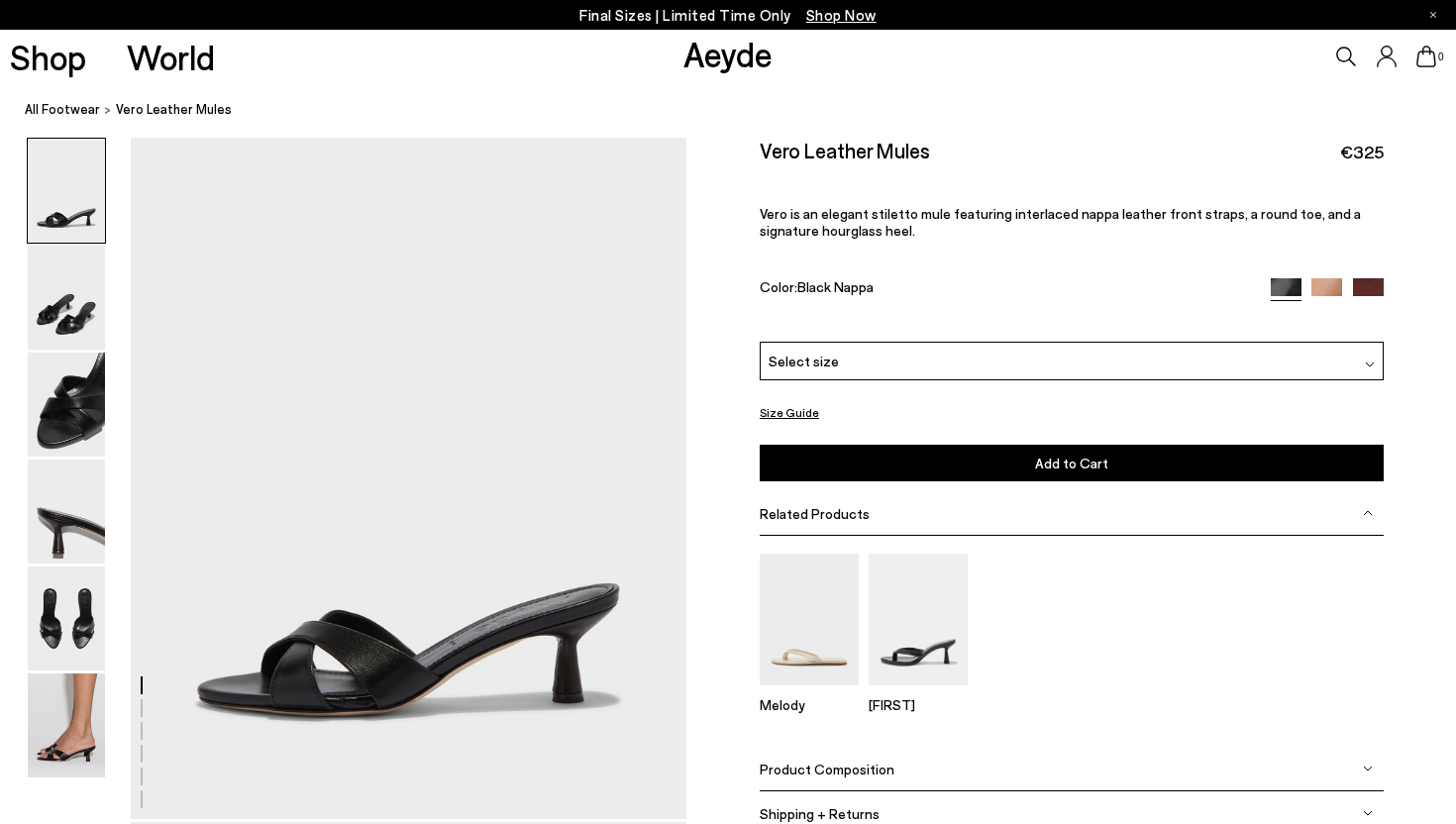 click at bounding box center [343, 2336] 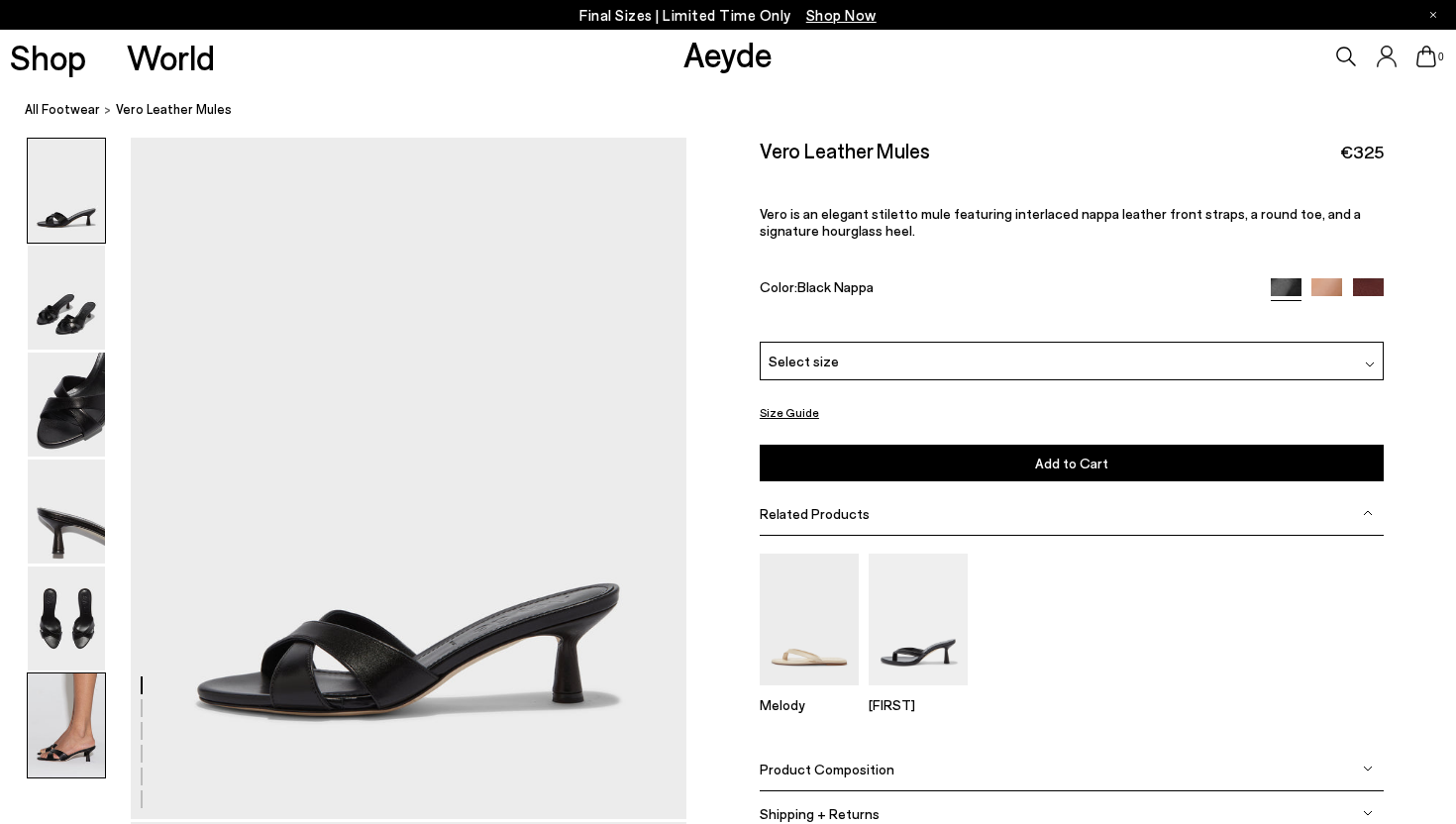 click at bounding box center (66, 725) 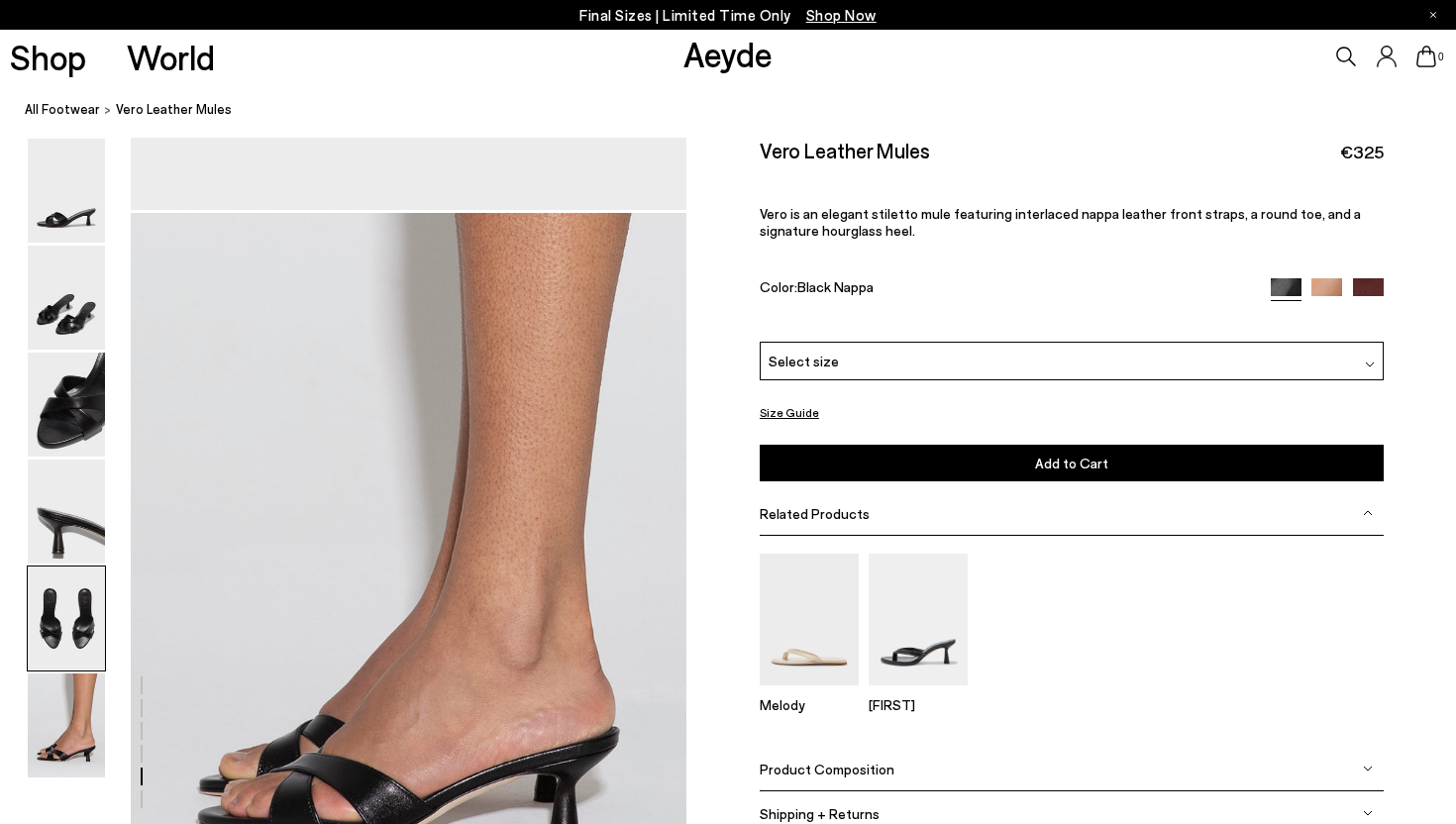 scroll, scrollTop: 3804, scrollLeft: 0, axis: vertical 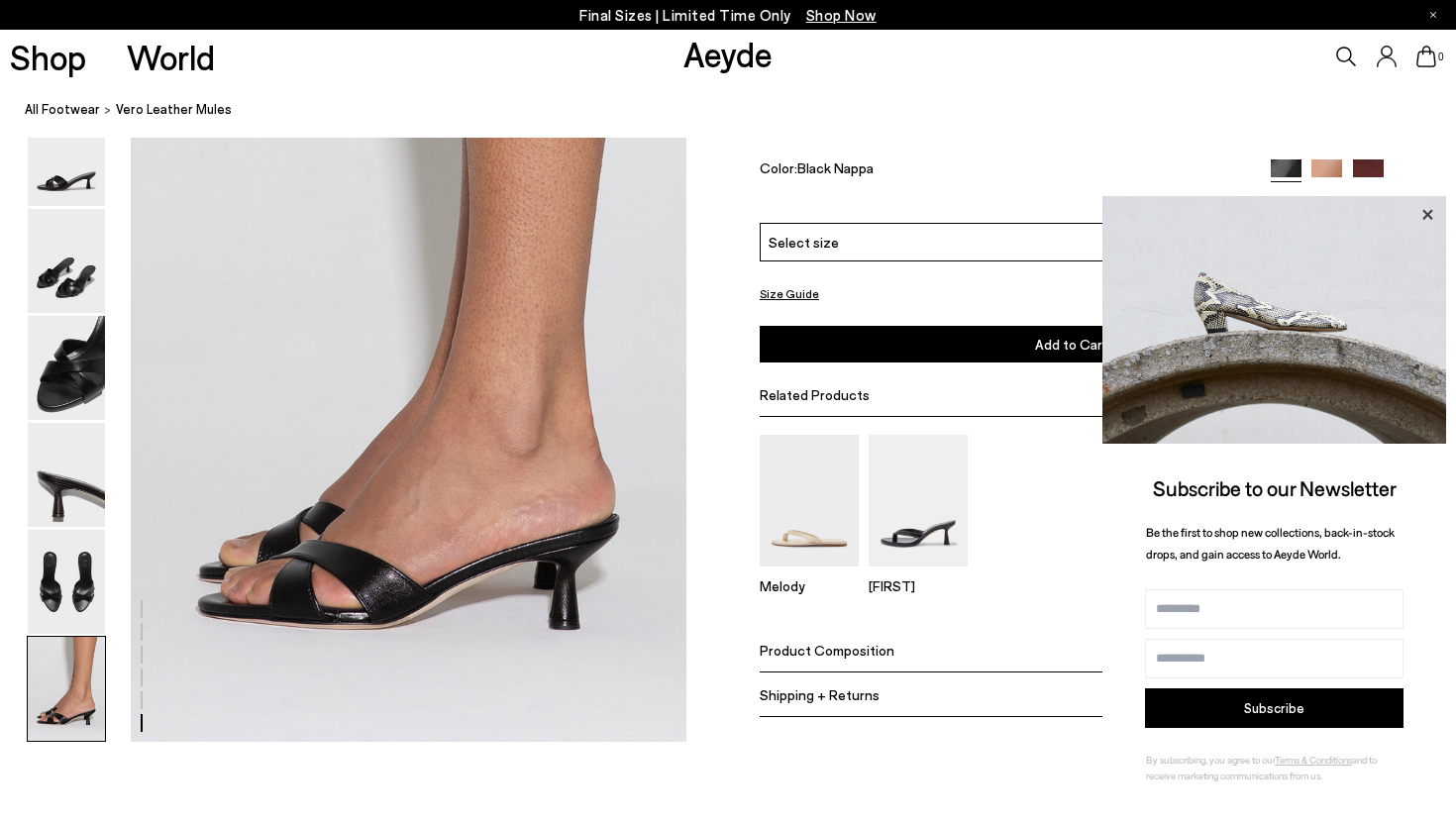 click 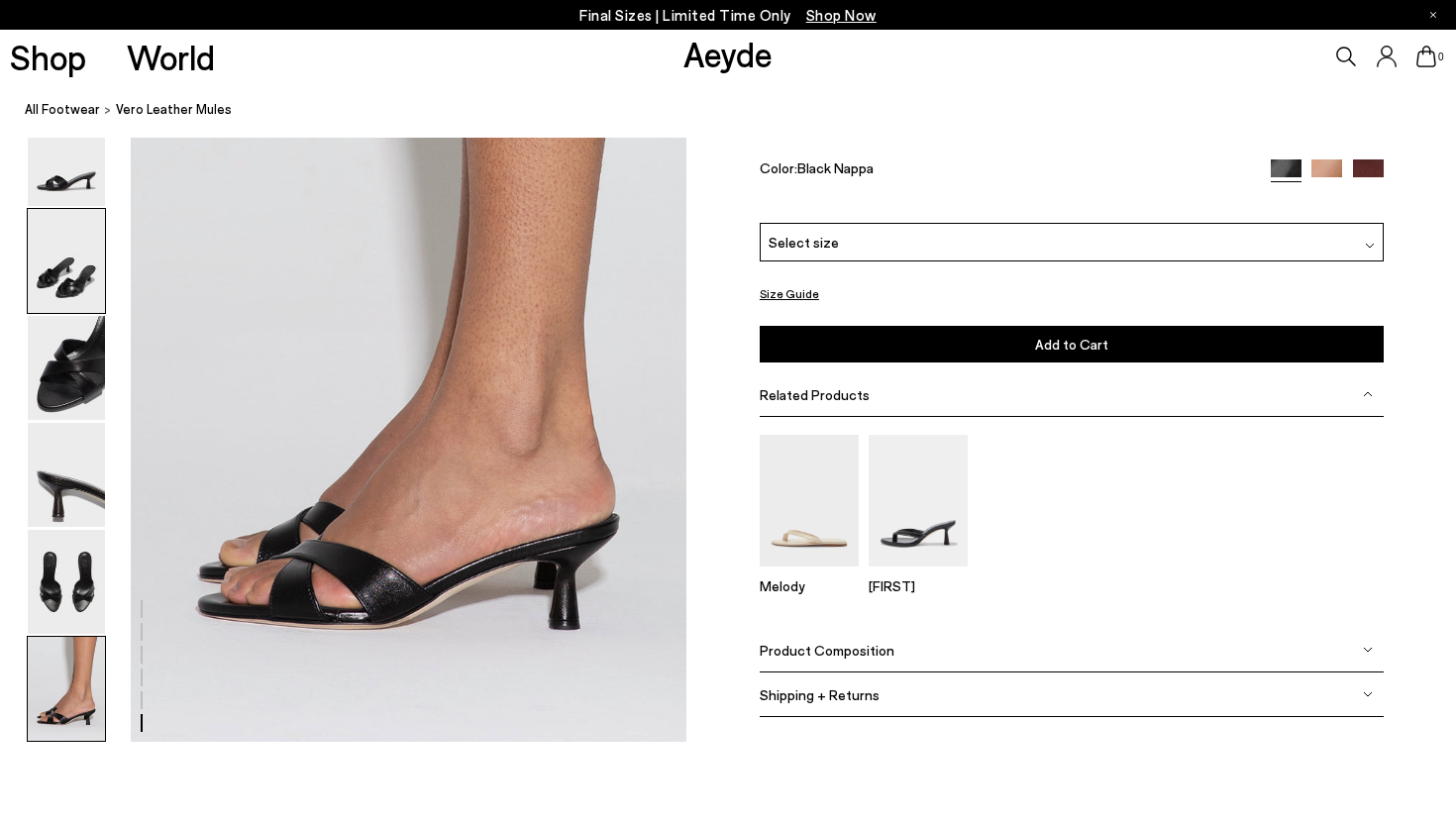 click at bounding box center [66, 260] 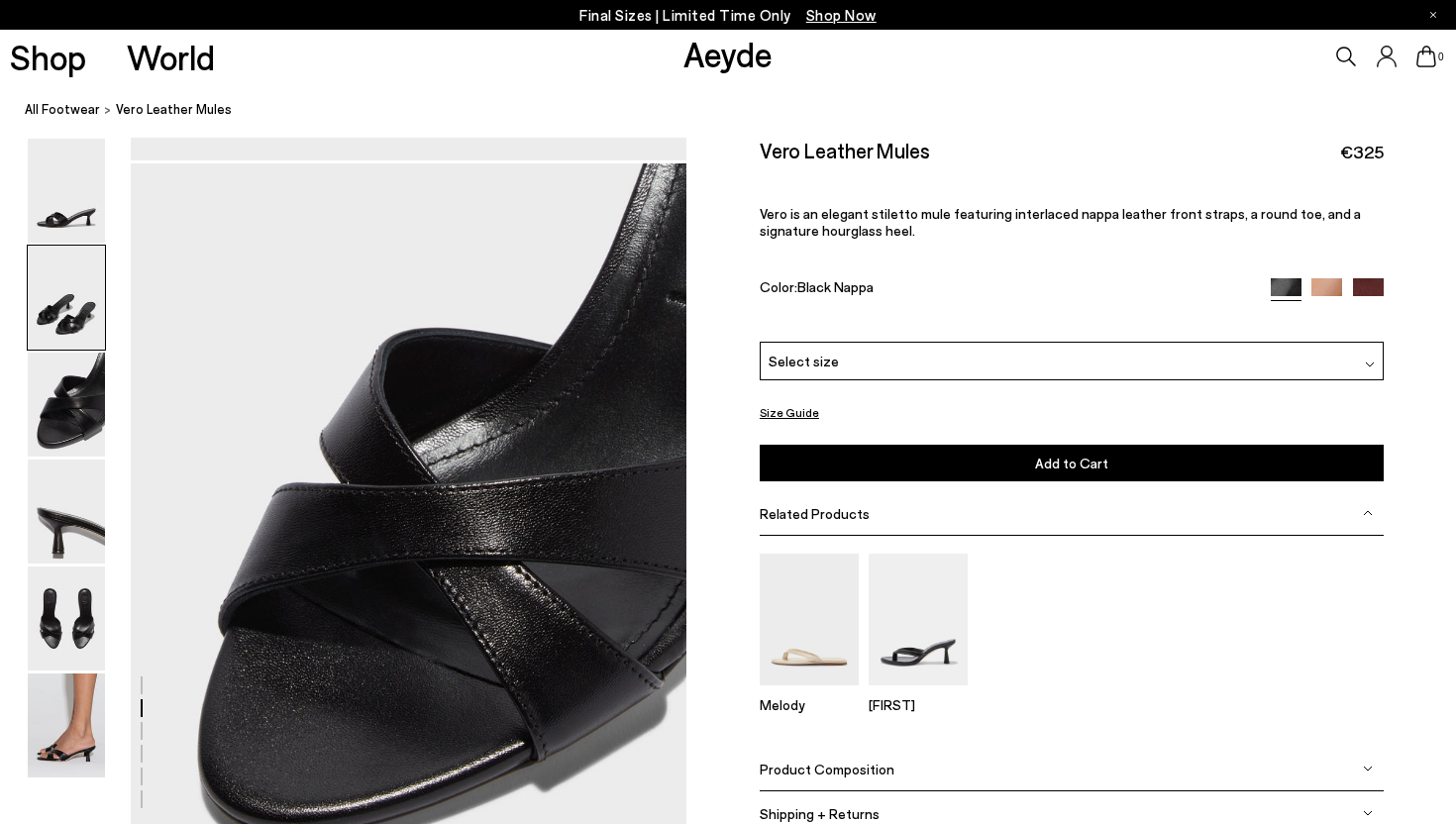 scroll, scrollTop: 691, scrollLeft: 0, axis: vertical 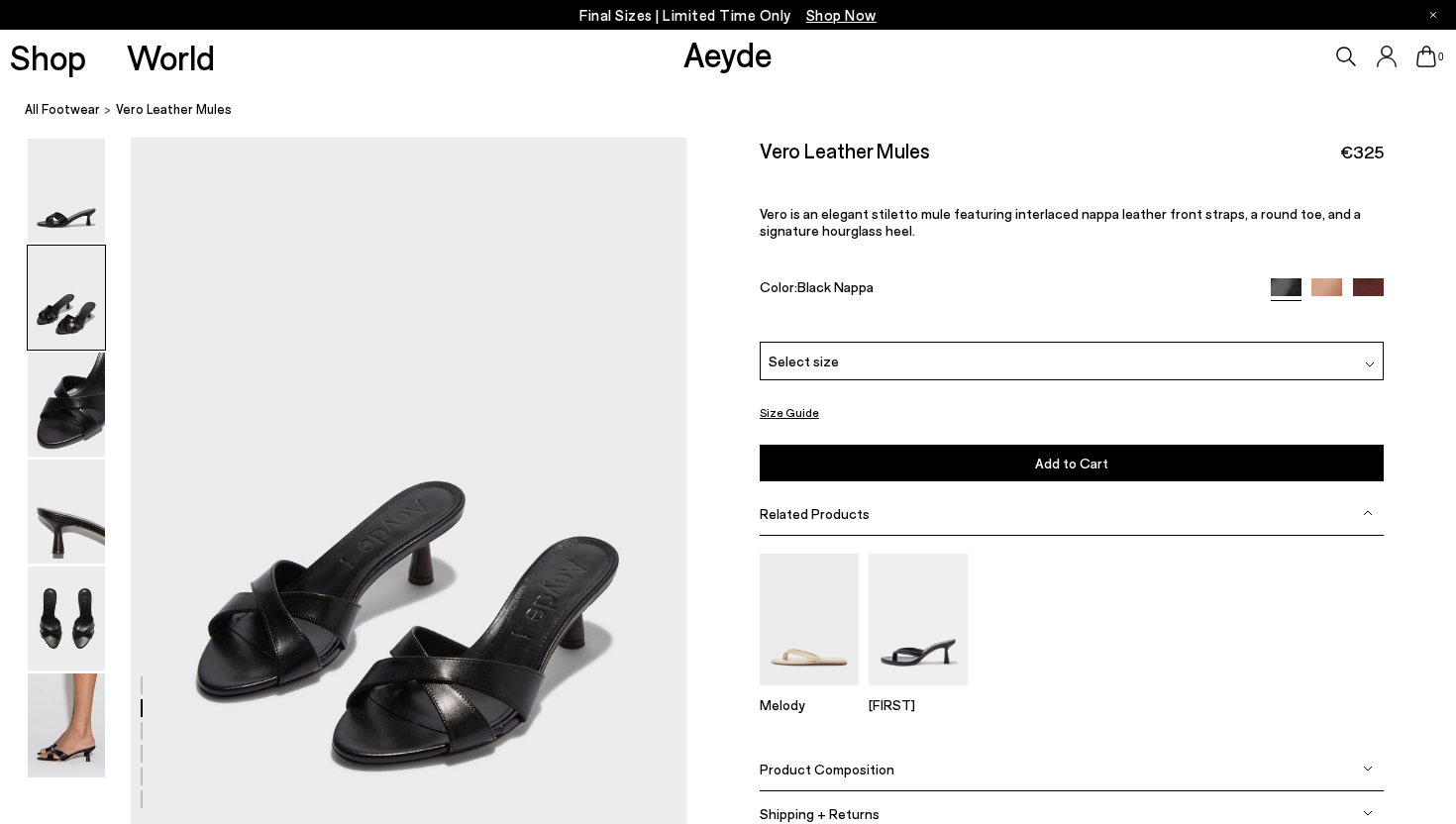 click at bounding box center (1368, 293) 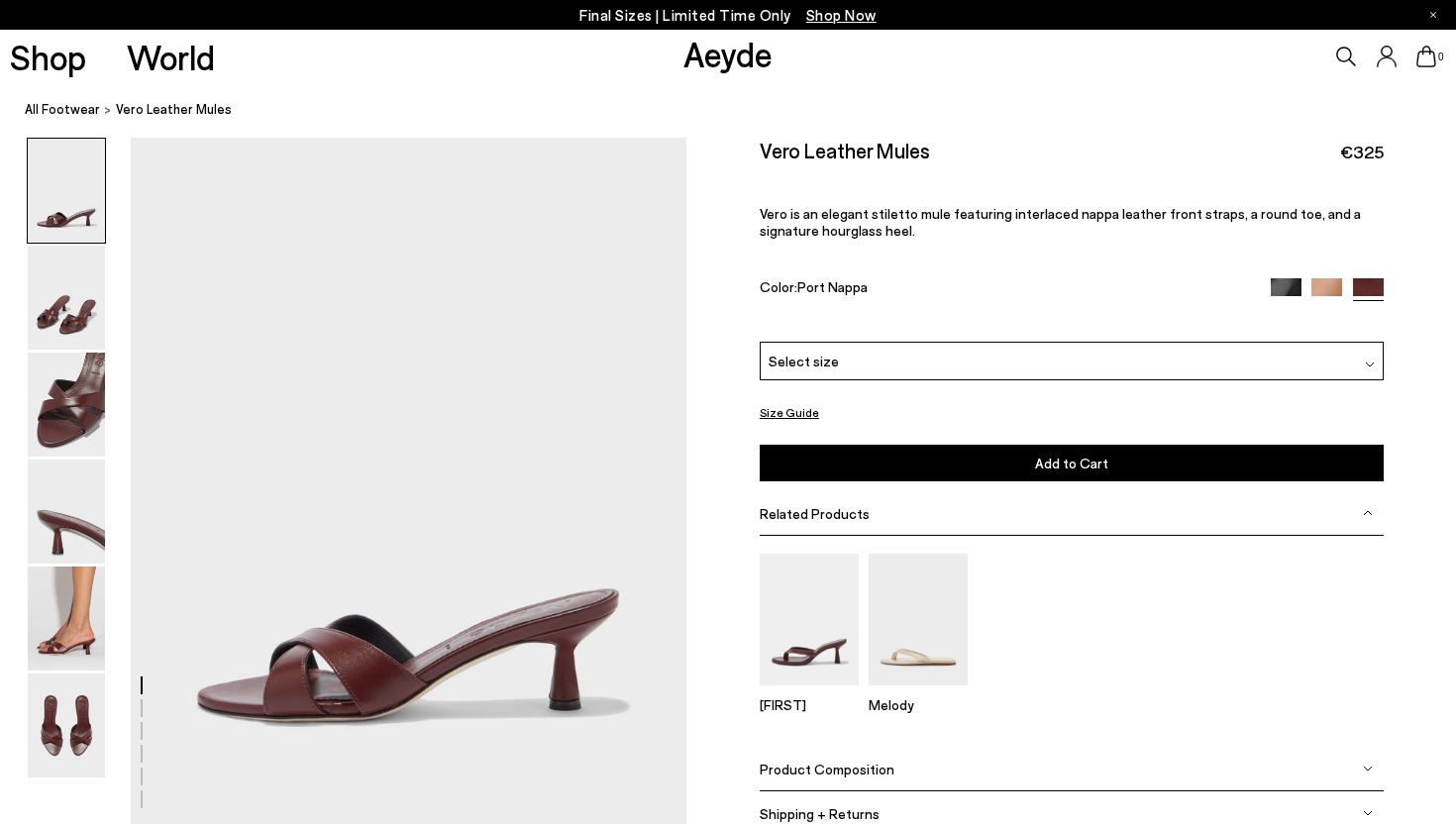 scroll, scrollTop: 0, scrollLeft: 0, axis: both 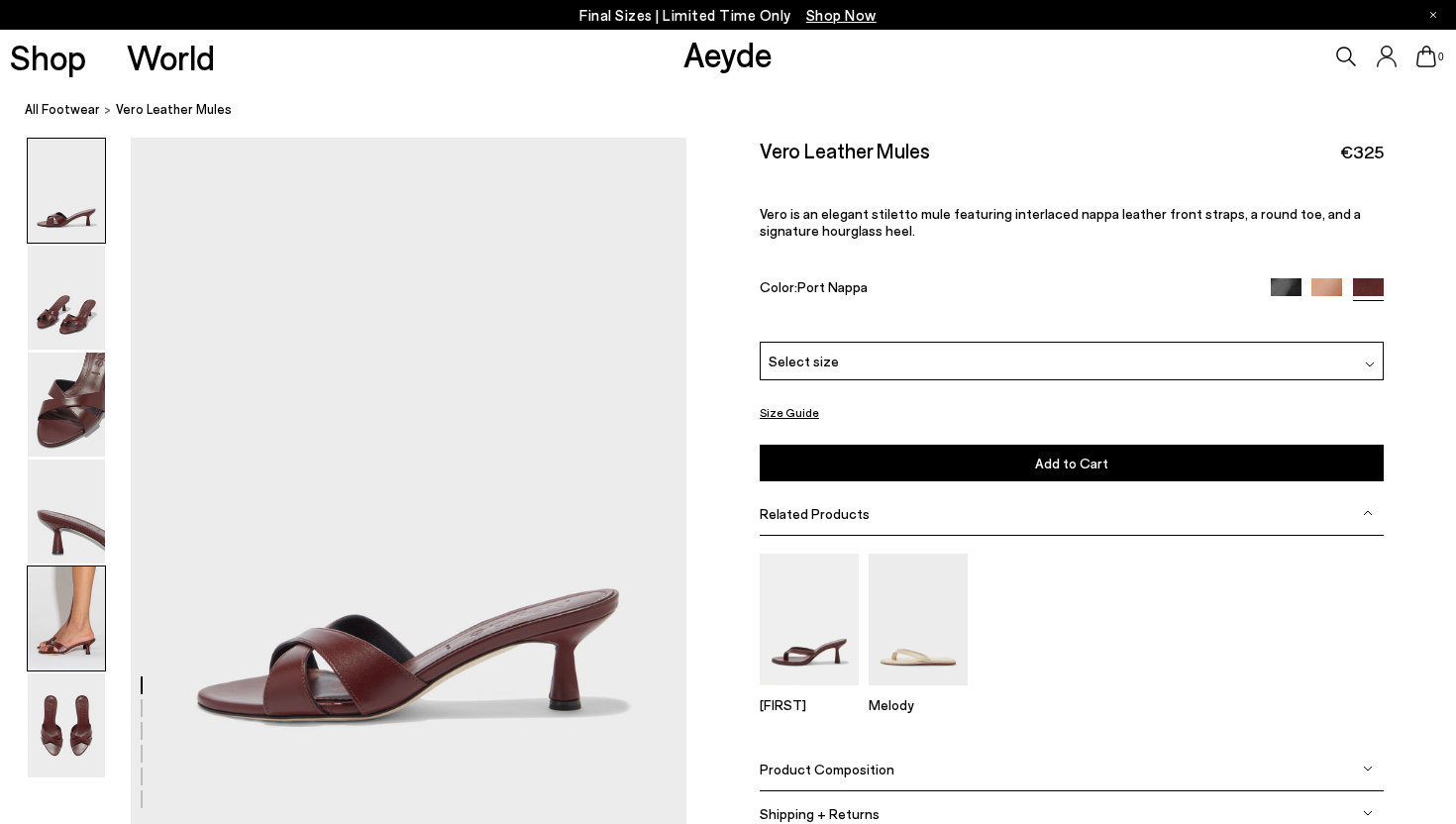 click at bounding box center [66, 618] 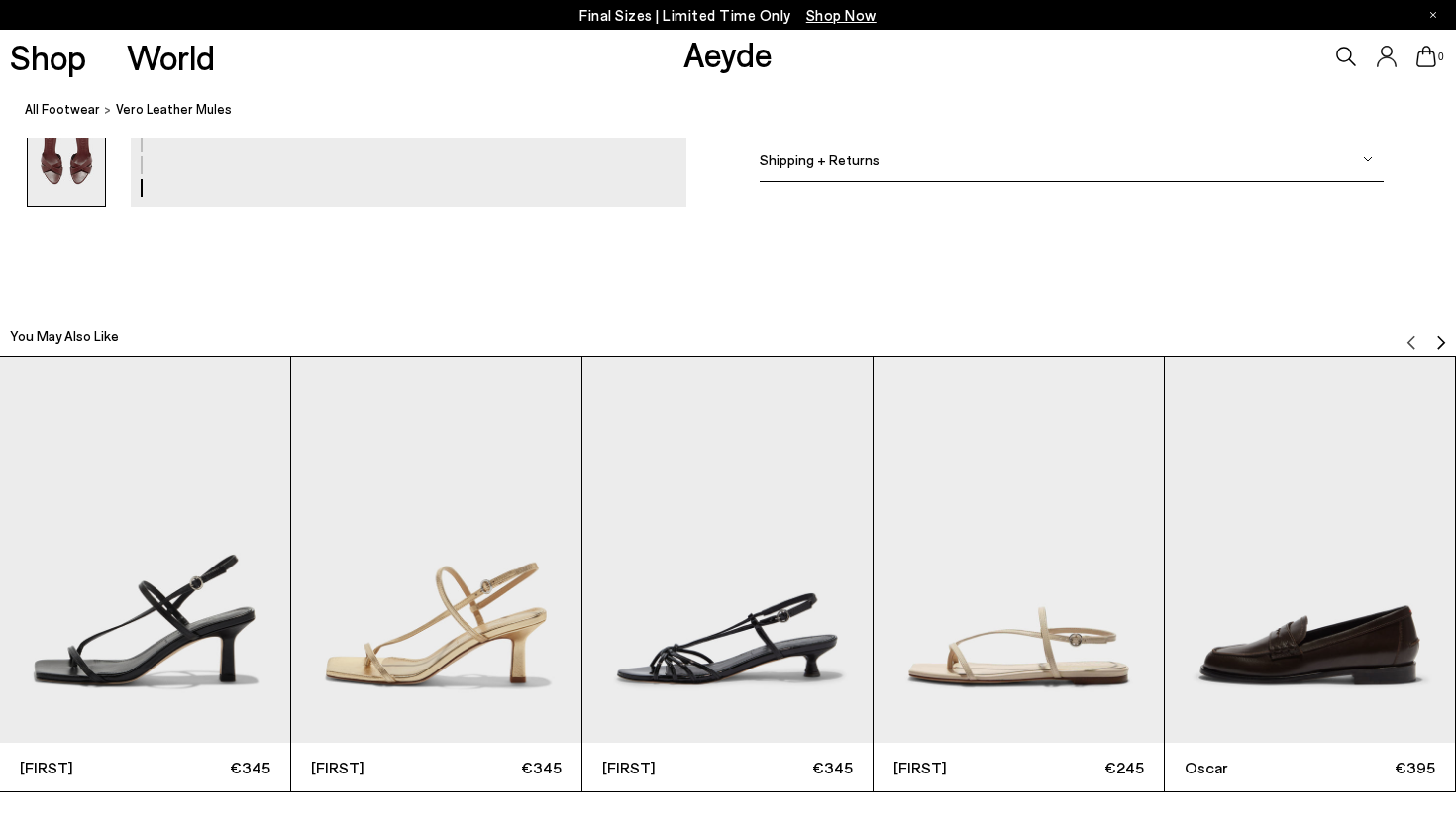 scroll, scrollTop: 4107, scrollLeft: 0, axis: vertical 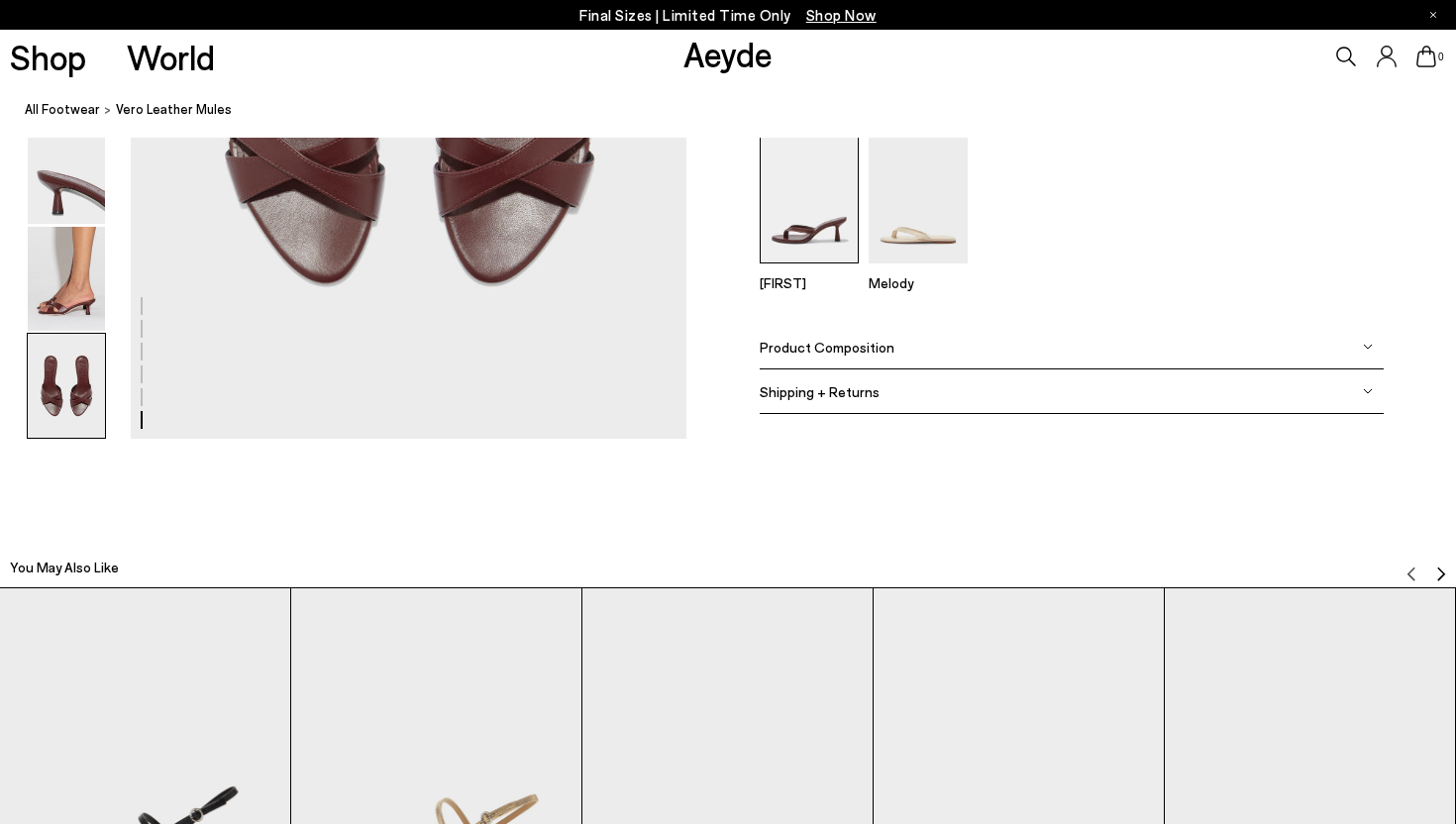 click at bounding box center [809, 197] 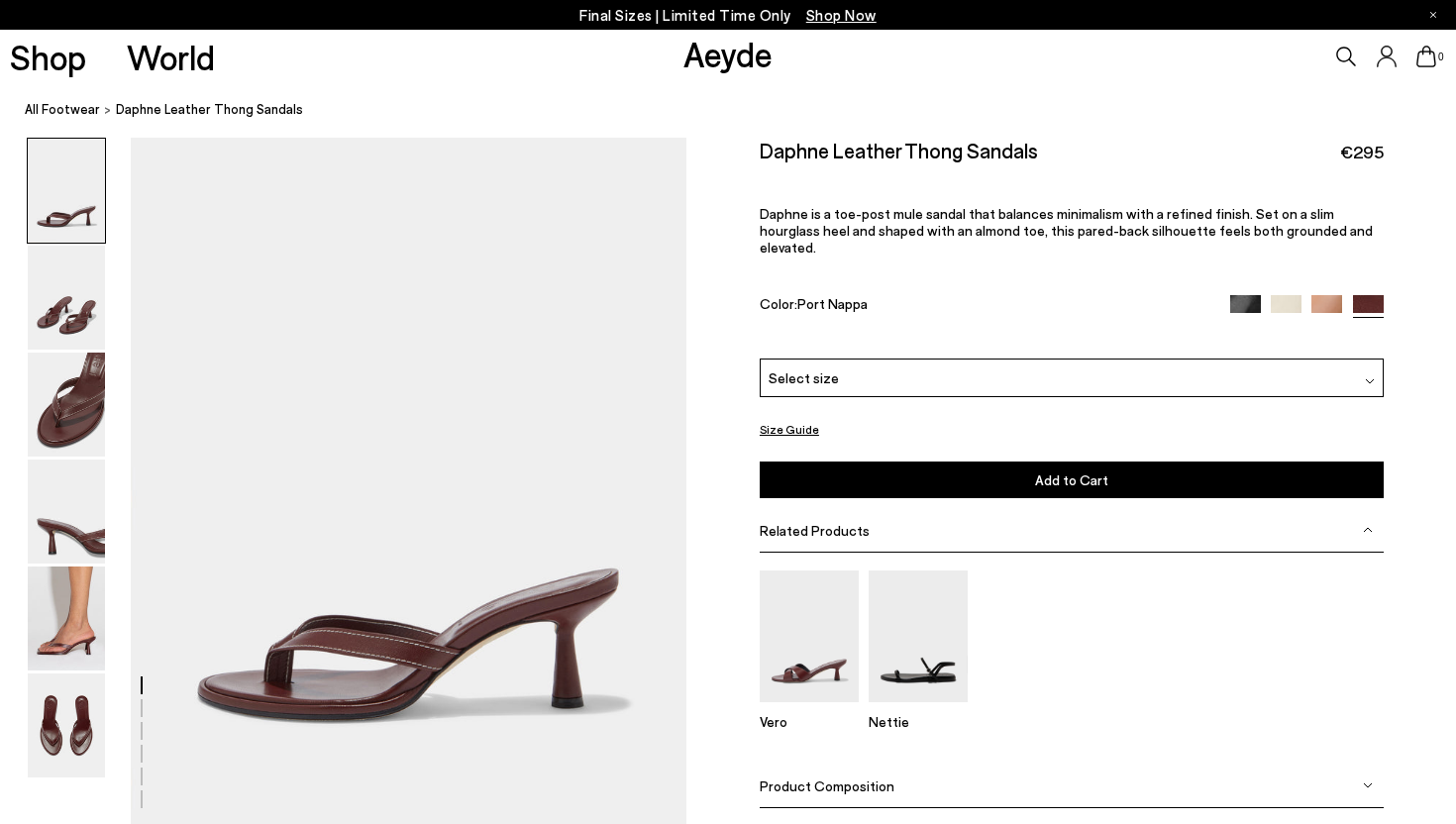 scroll, scrollTop: 0, scrollLeft: 0, axis: both 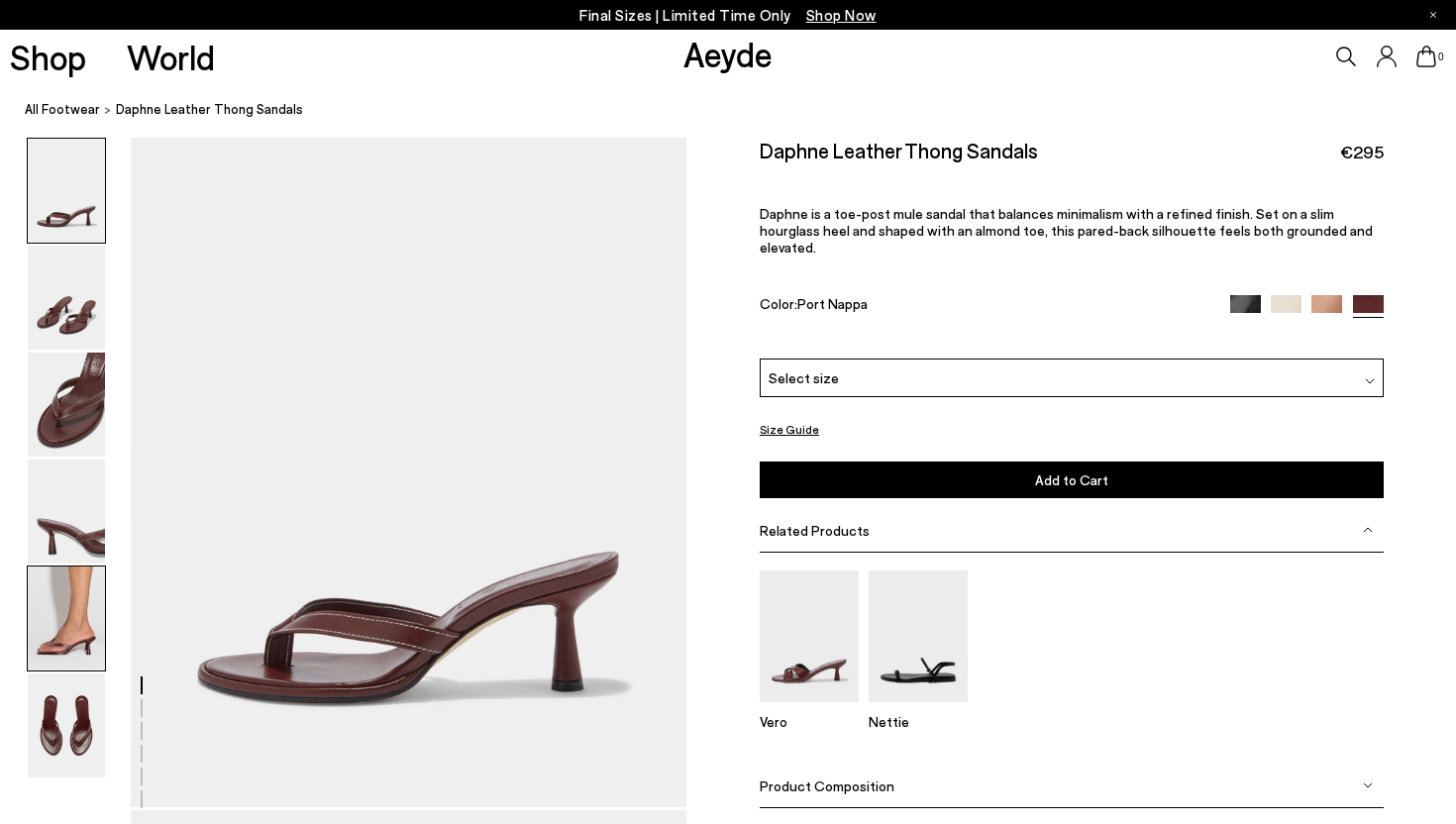 click at bounding box center (66, 618) 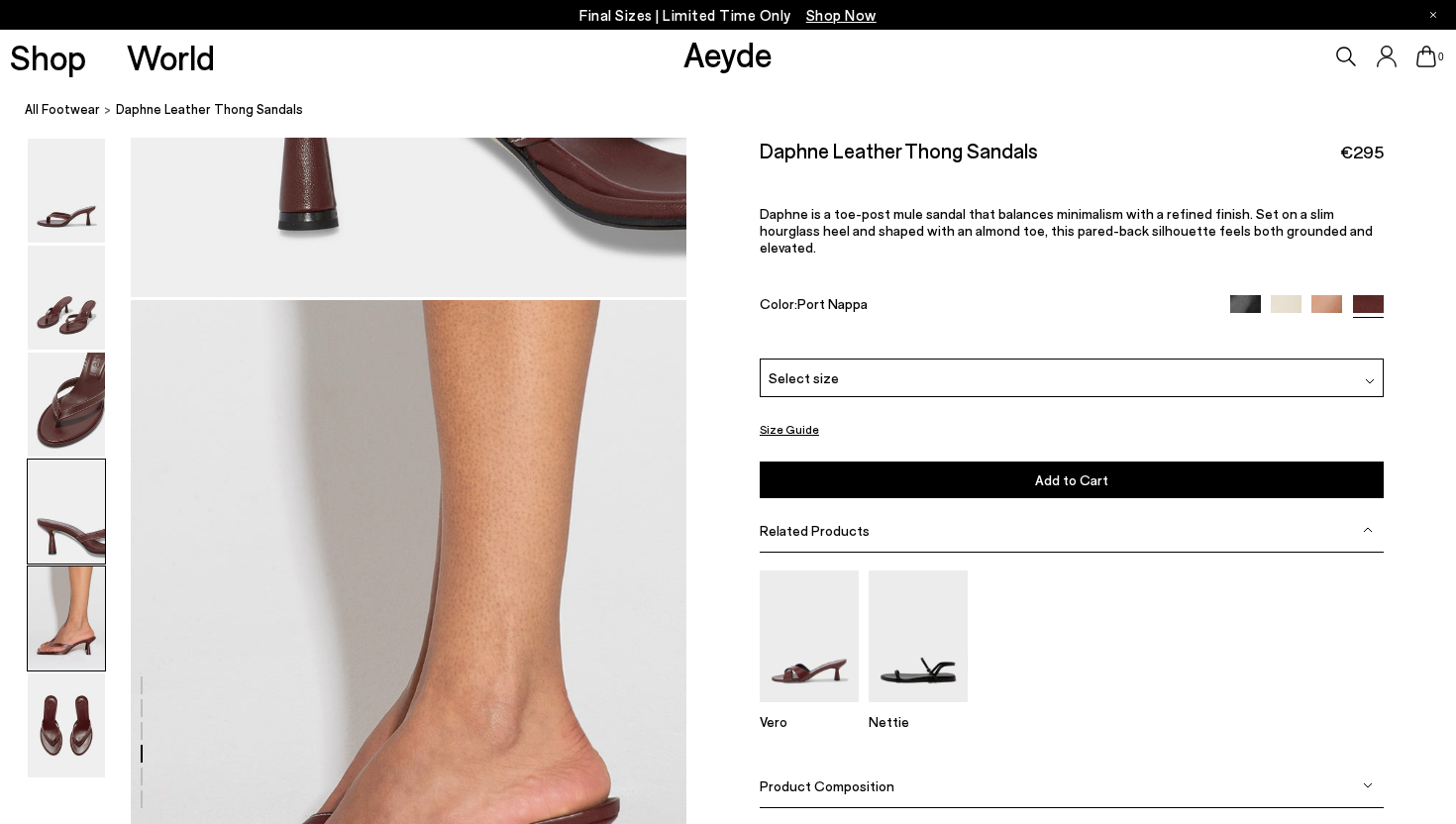 scroll, scrollTop: 2924, scrollLeft: 0, axis: vertical 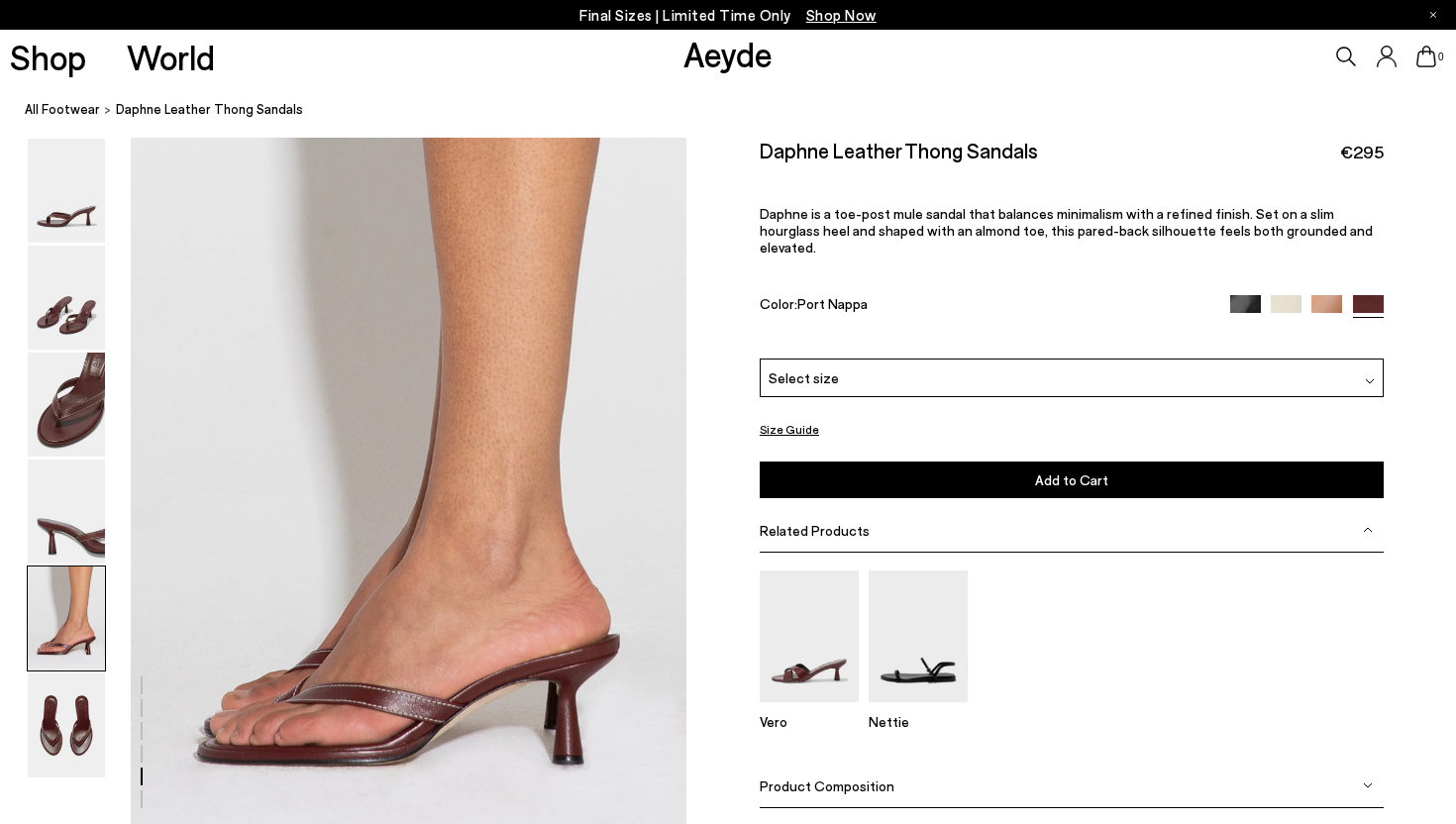 click at bounding box center [1286, 310] 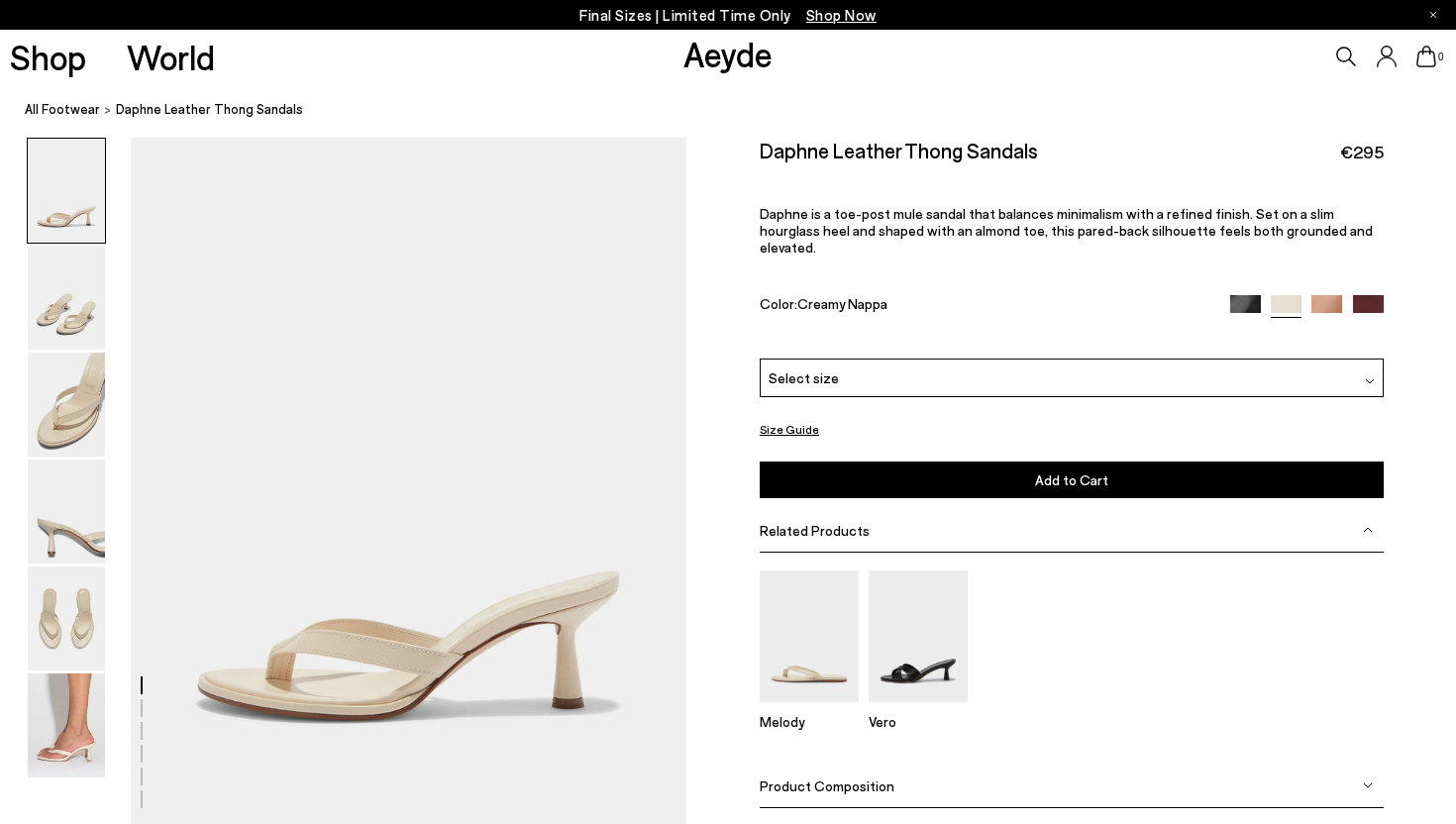 scroll, scrollTop: 0, scrollLeft: 0, axis: both 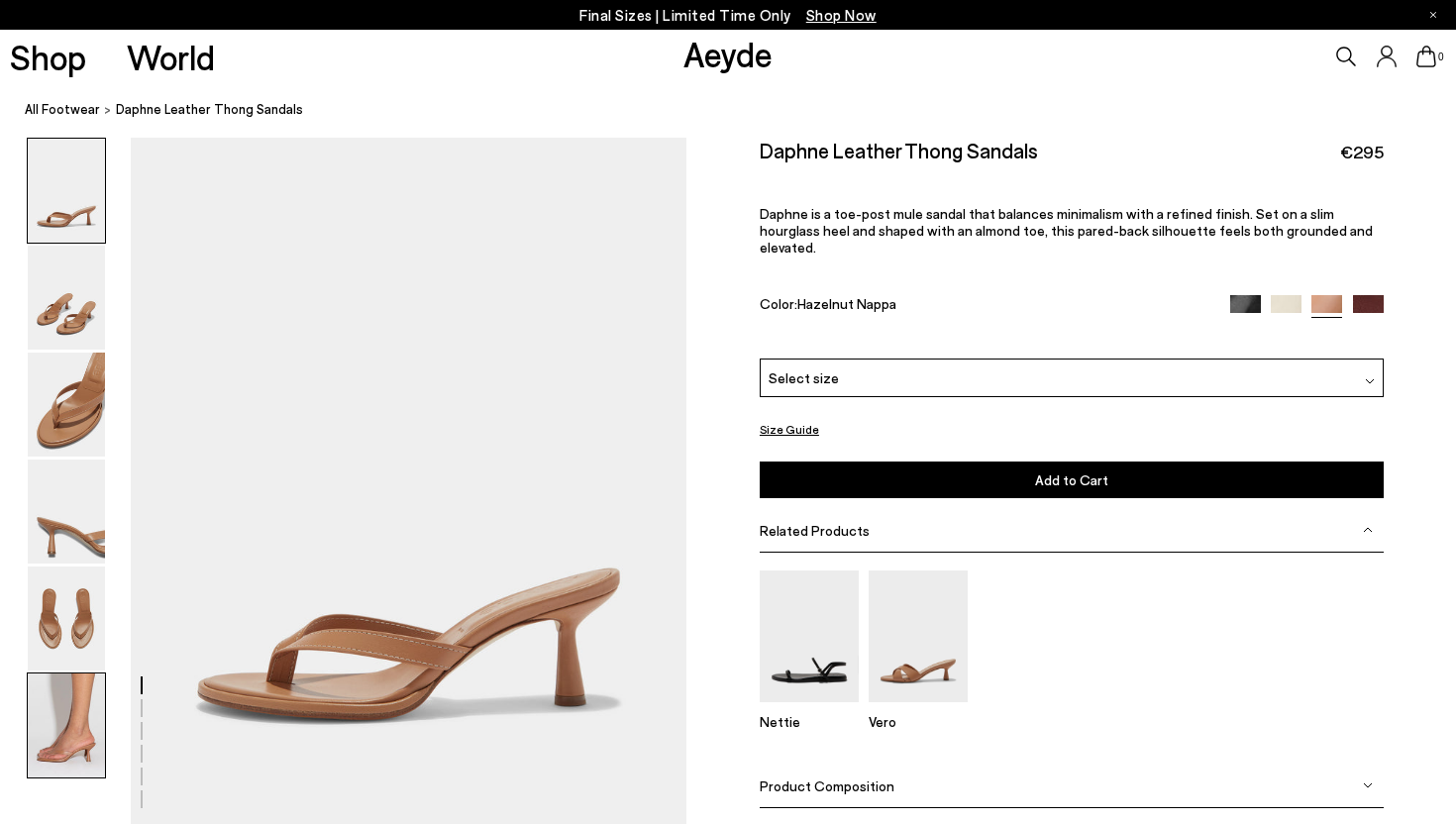 click at bounding box center [66, 725] 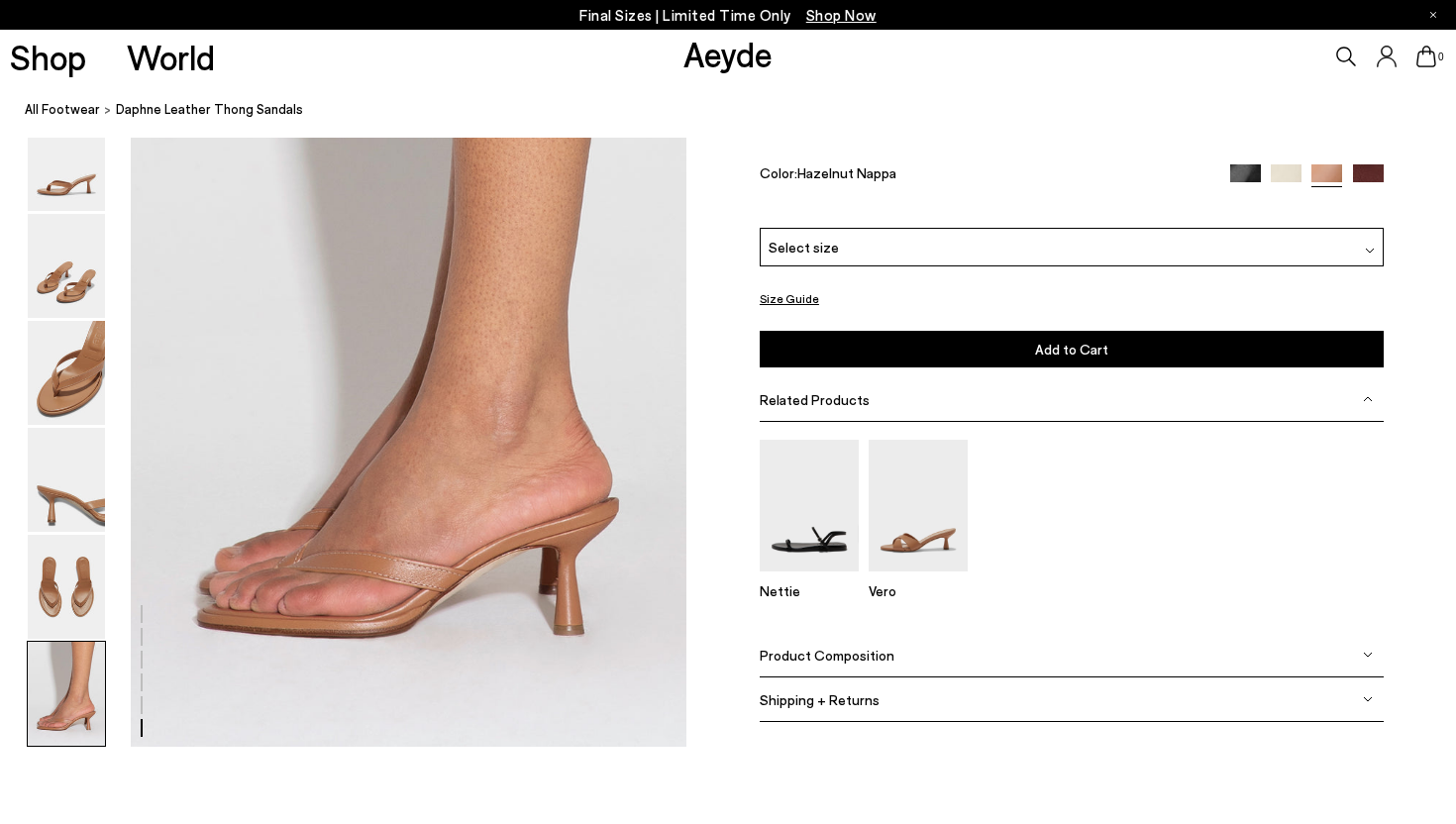 scroll, scrollTop: 3804, scrollLeft: 0, axis: vertical 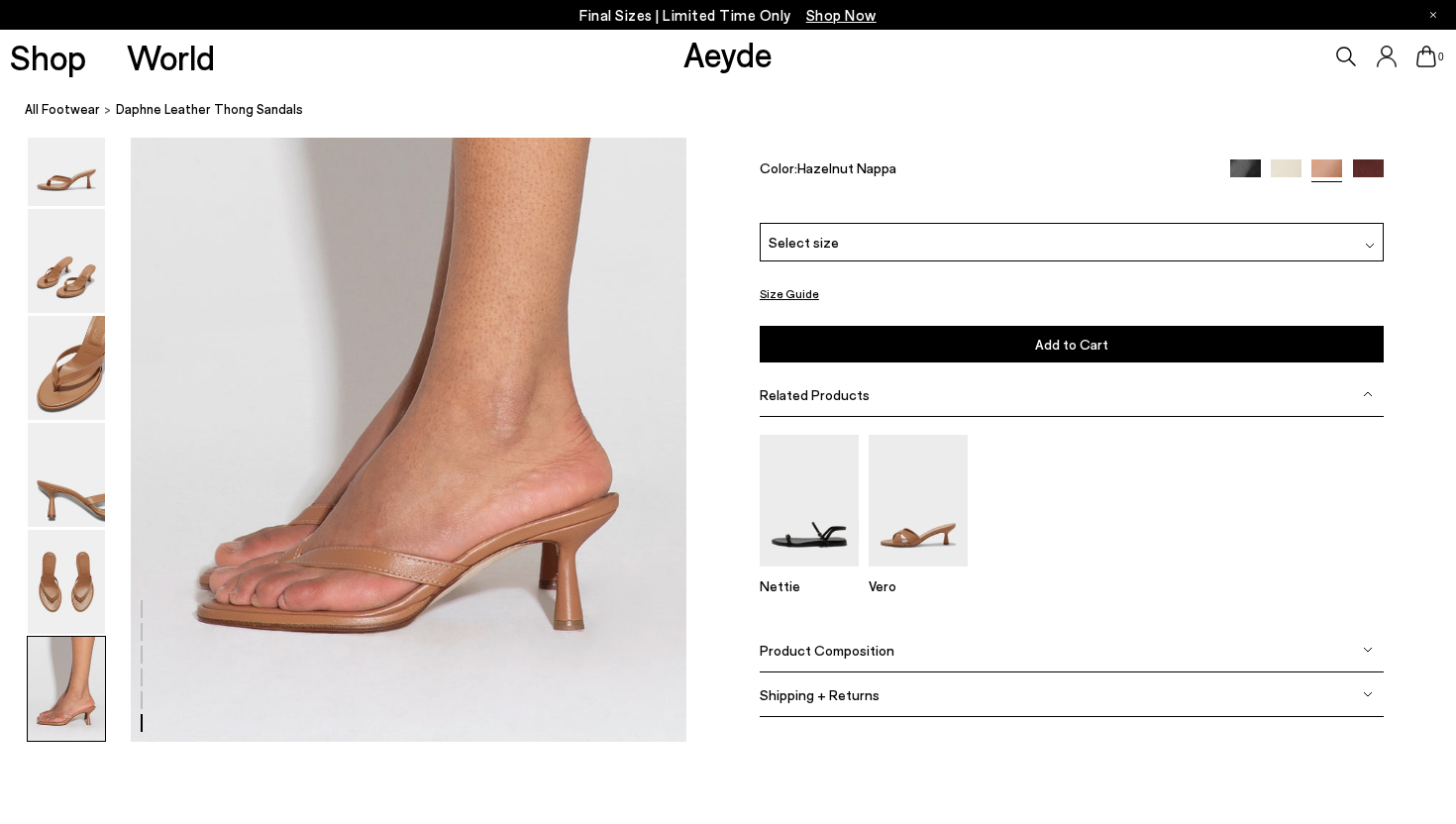 click at bounding box center [1245, 174] 